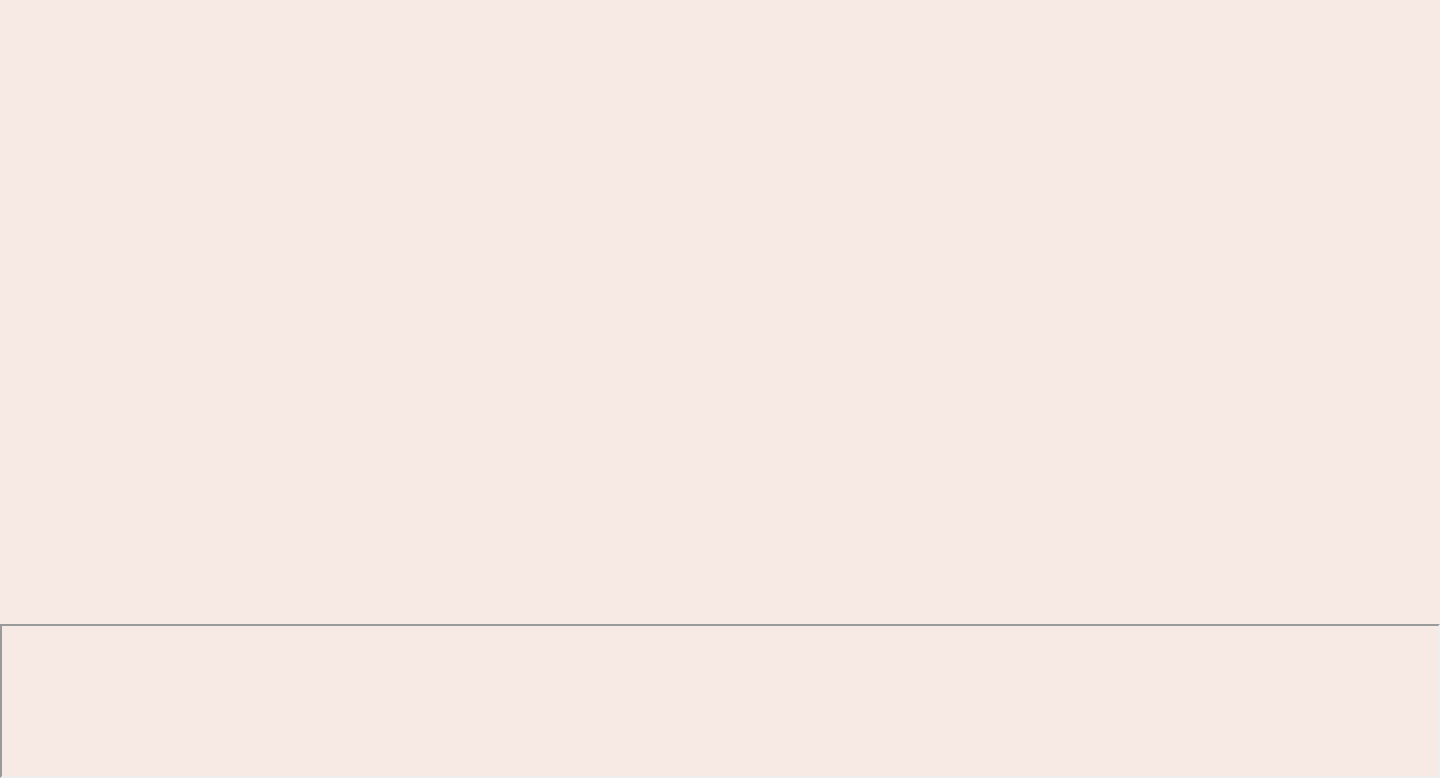 scroll, scrollTop: 0, scrollLeft: 0, axis: both 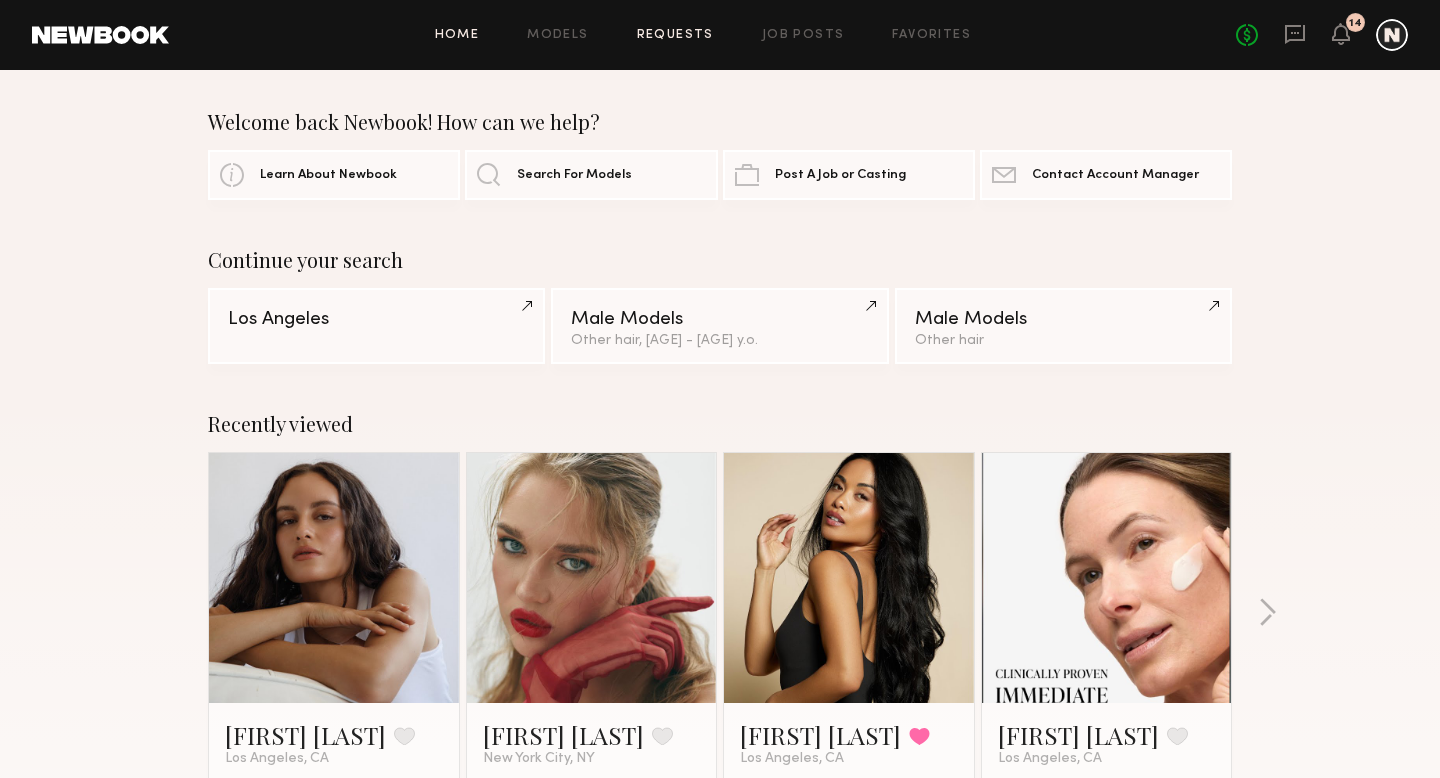 click on "Requests" 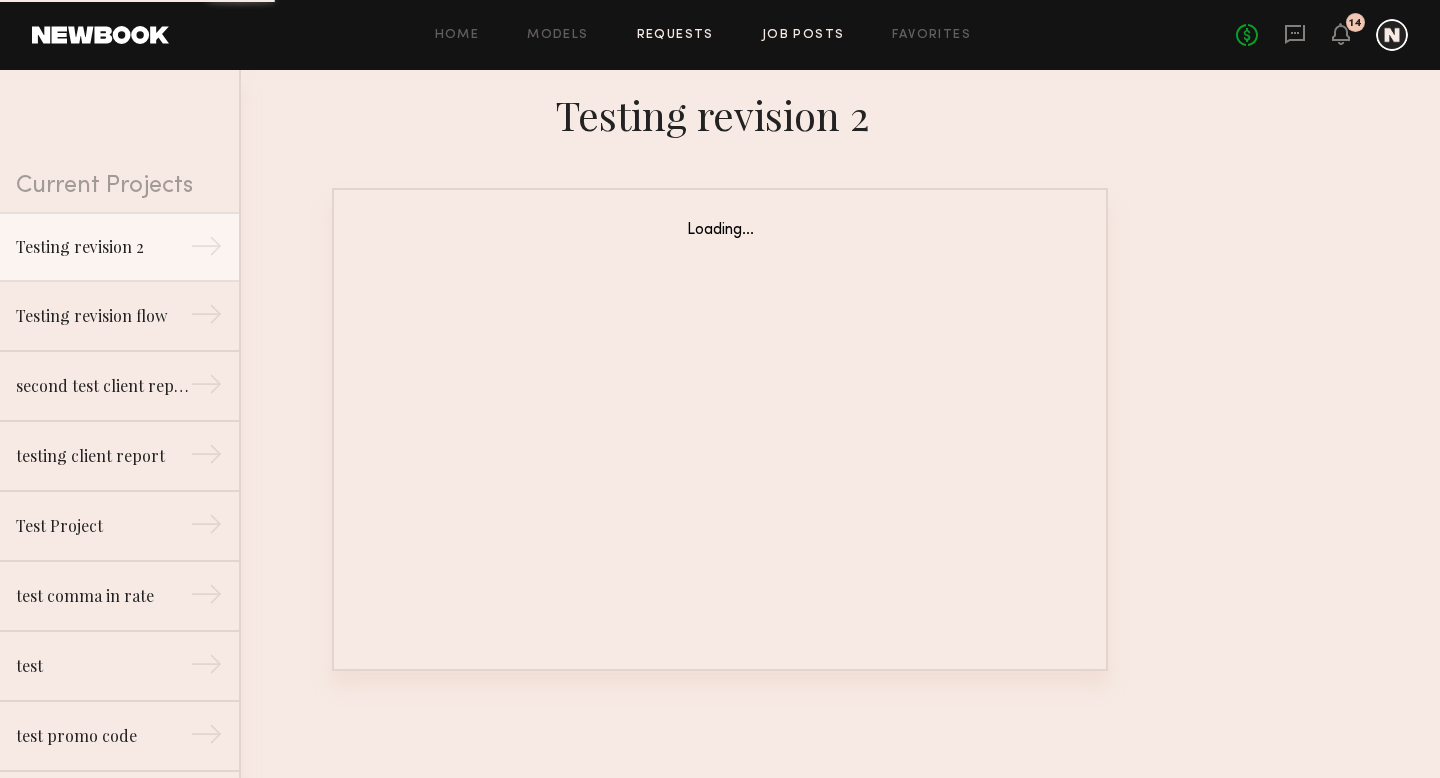 click on "Job Posts" 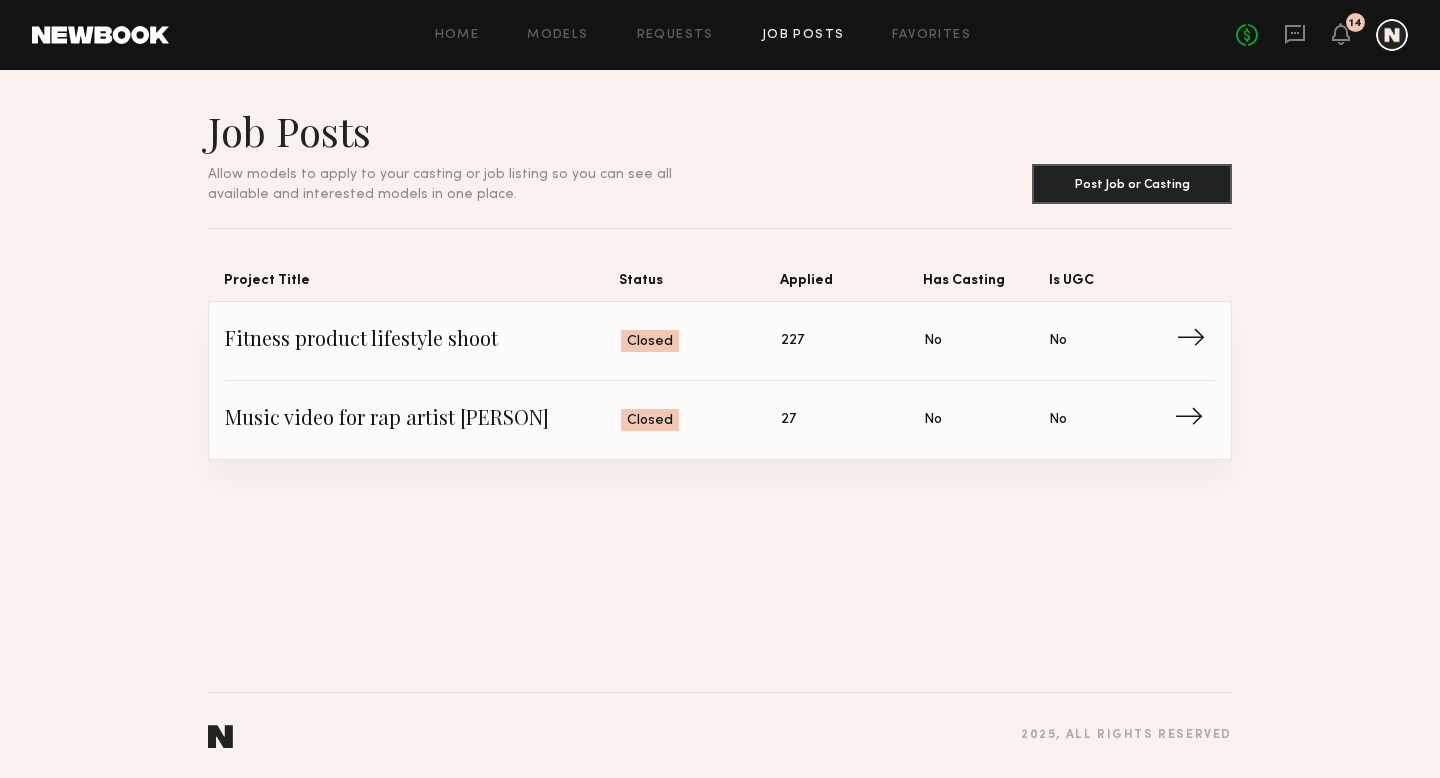 click on "Fitness product lifestyle shoot" 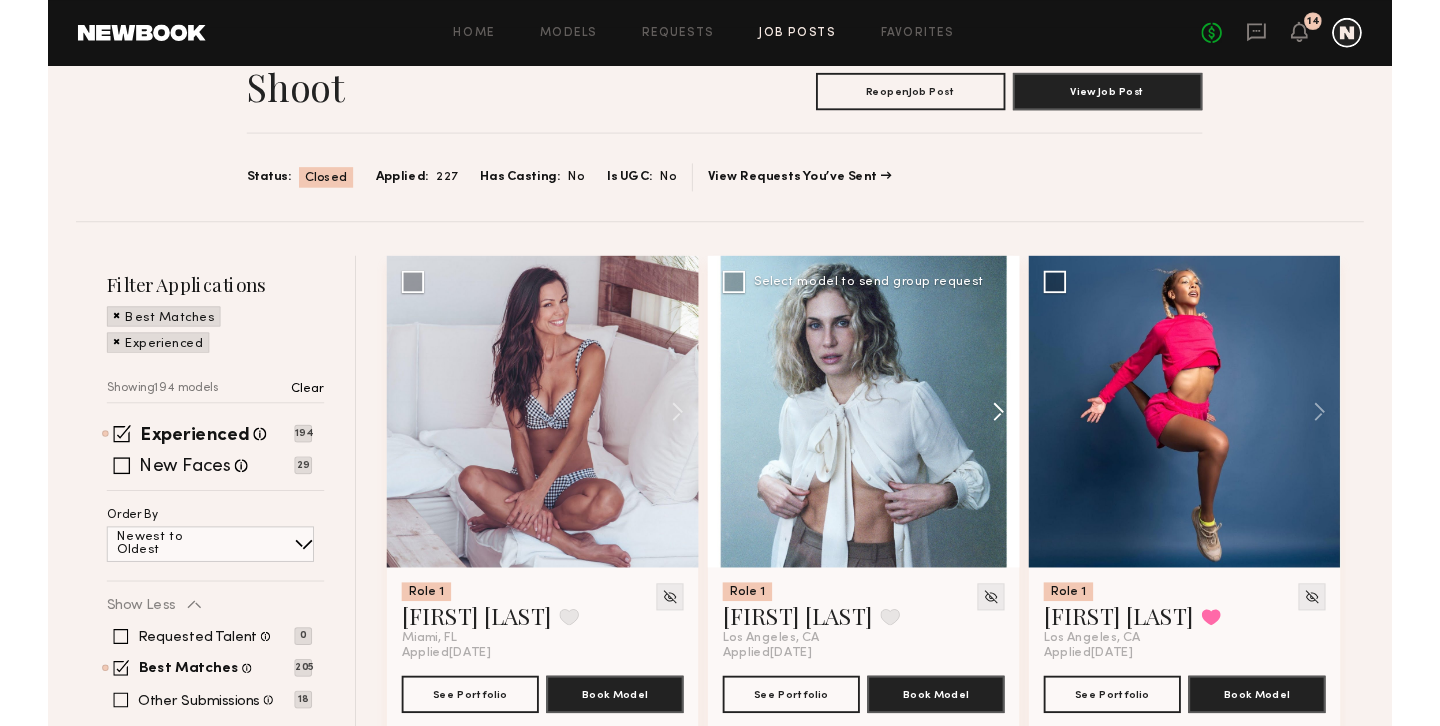 scroll, scrollTop: 0, scrollLeft: 0, axis: both 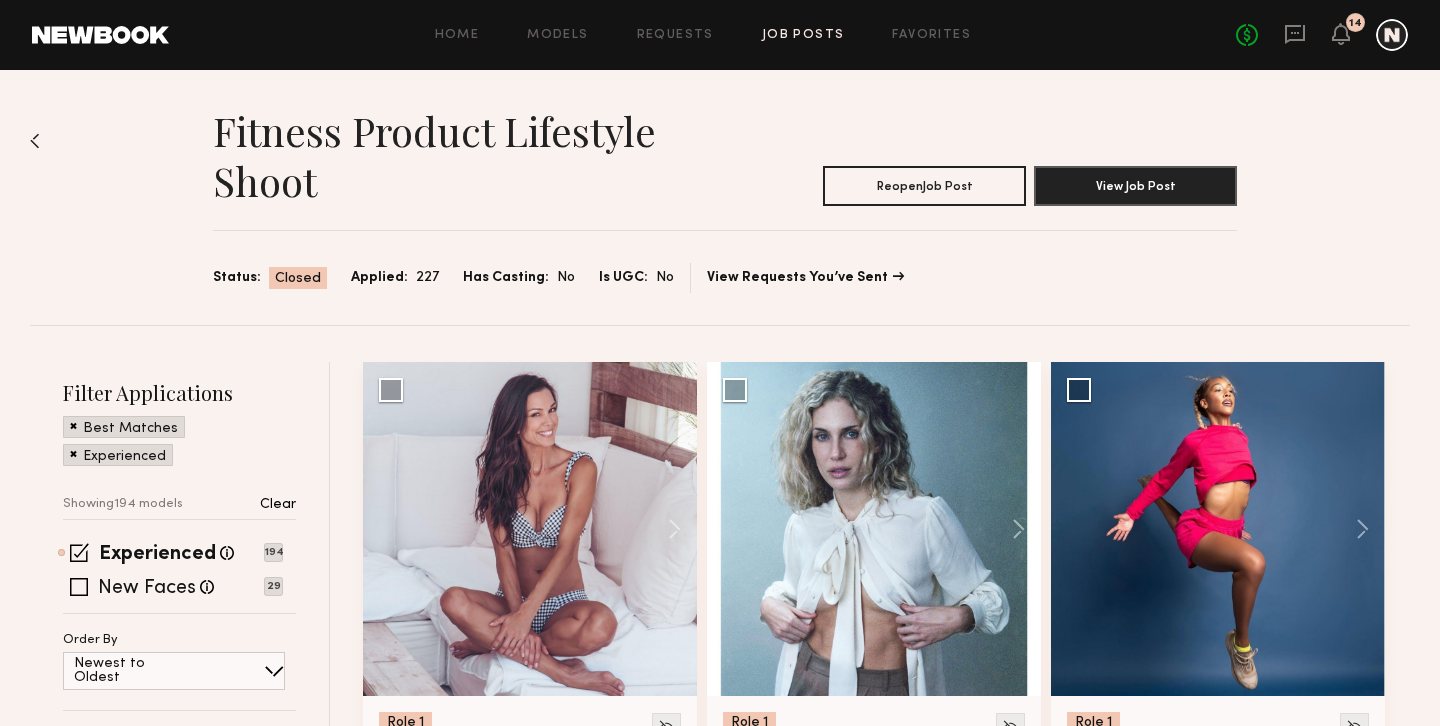 click on "Job Posts" 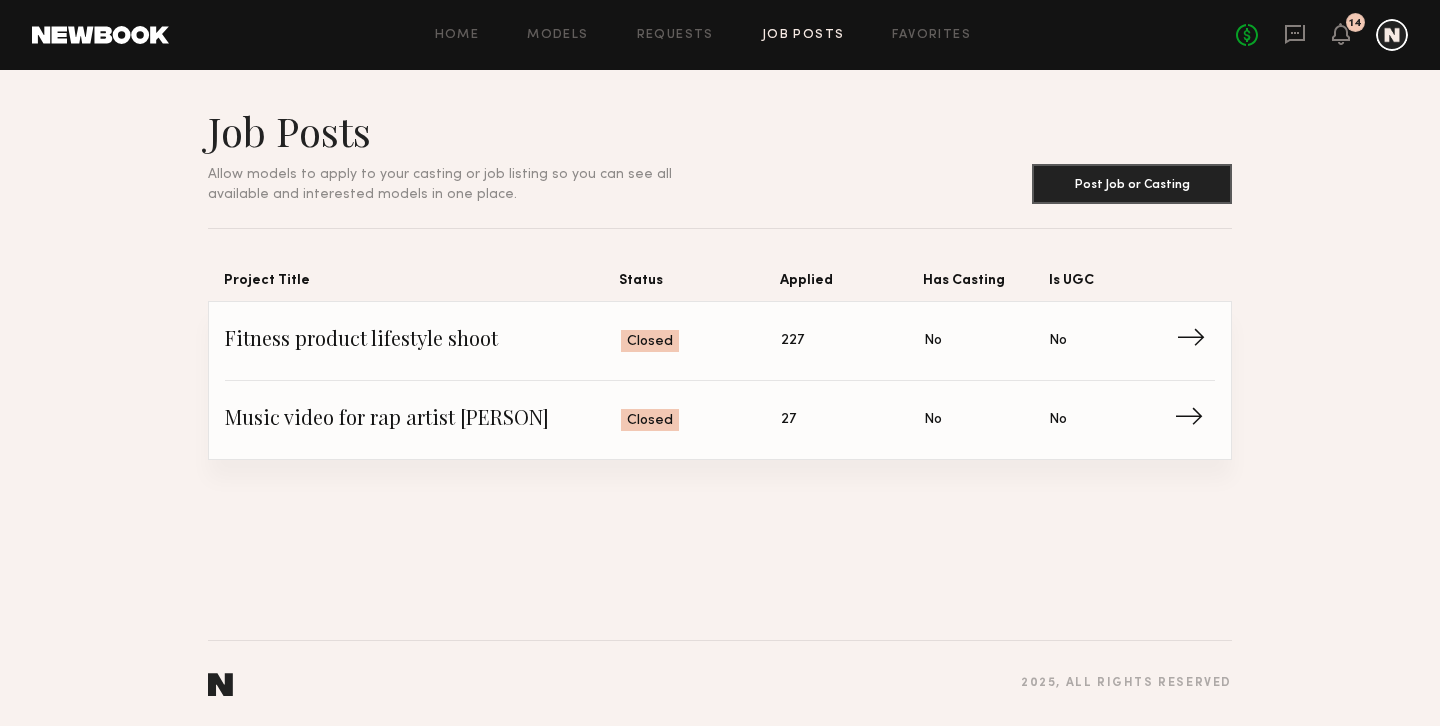 click on "Fitness product lifestyle shoot" 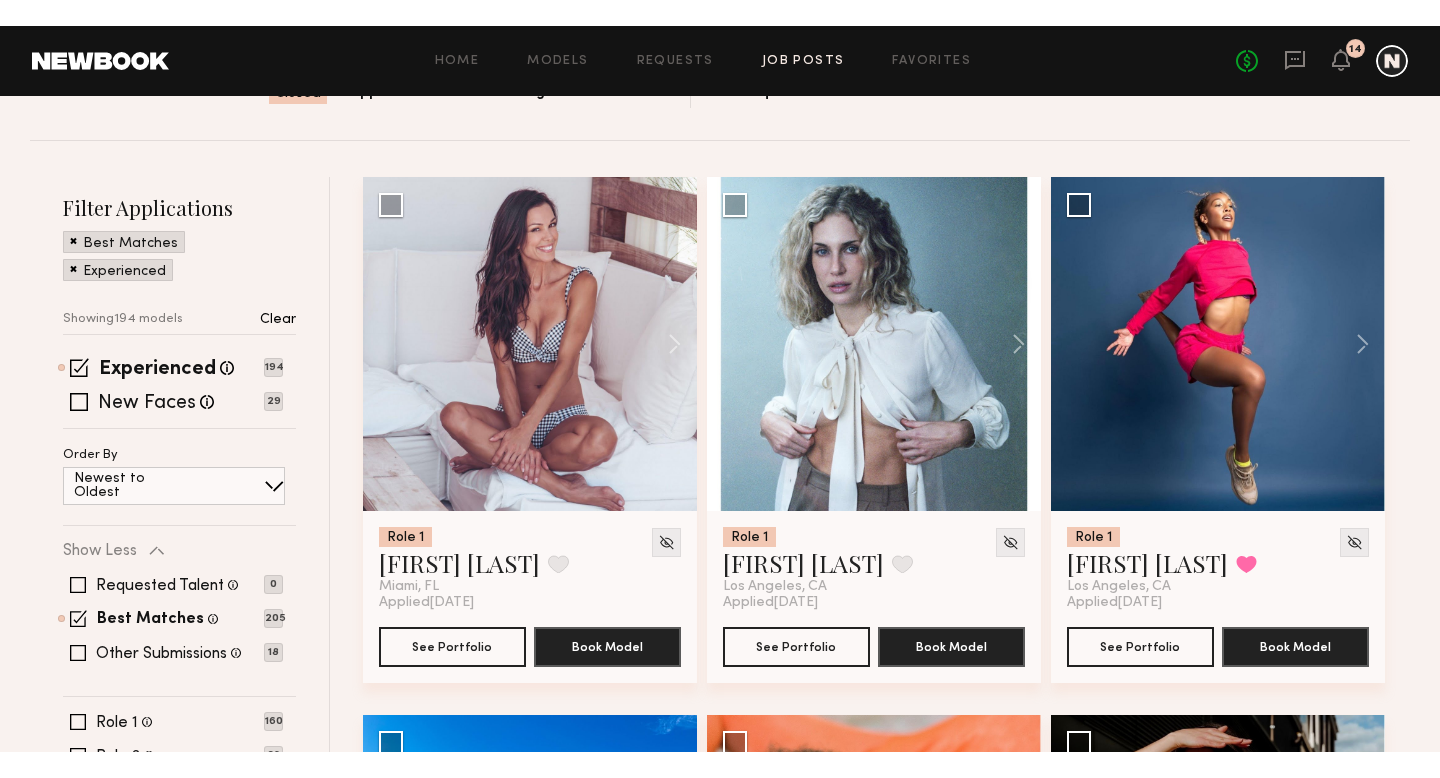 scroll, scrollTop: 223, scrollLeft: 0, axis: vertical 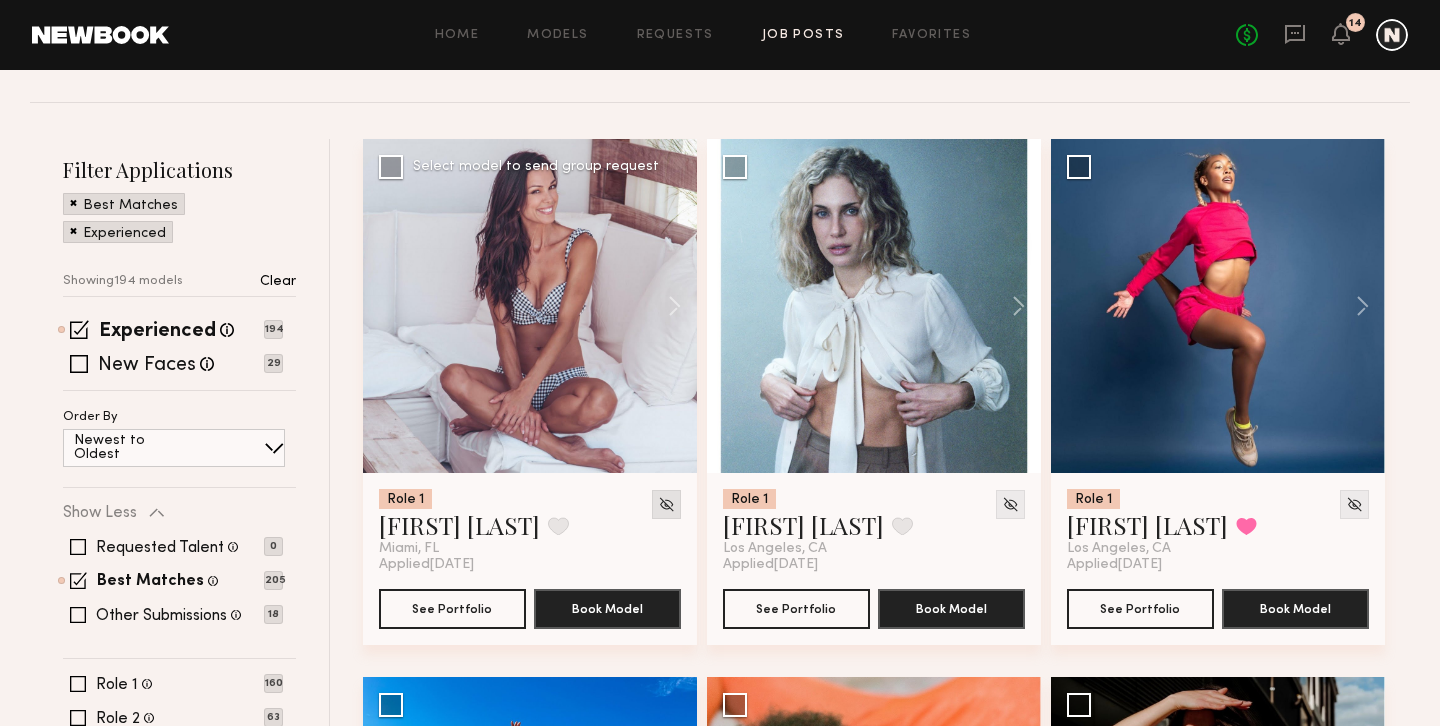 click 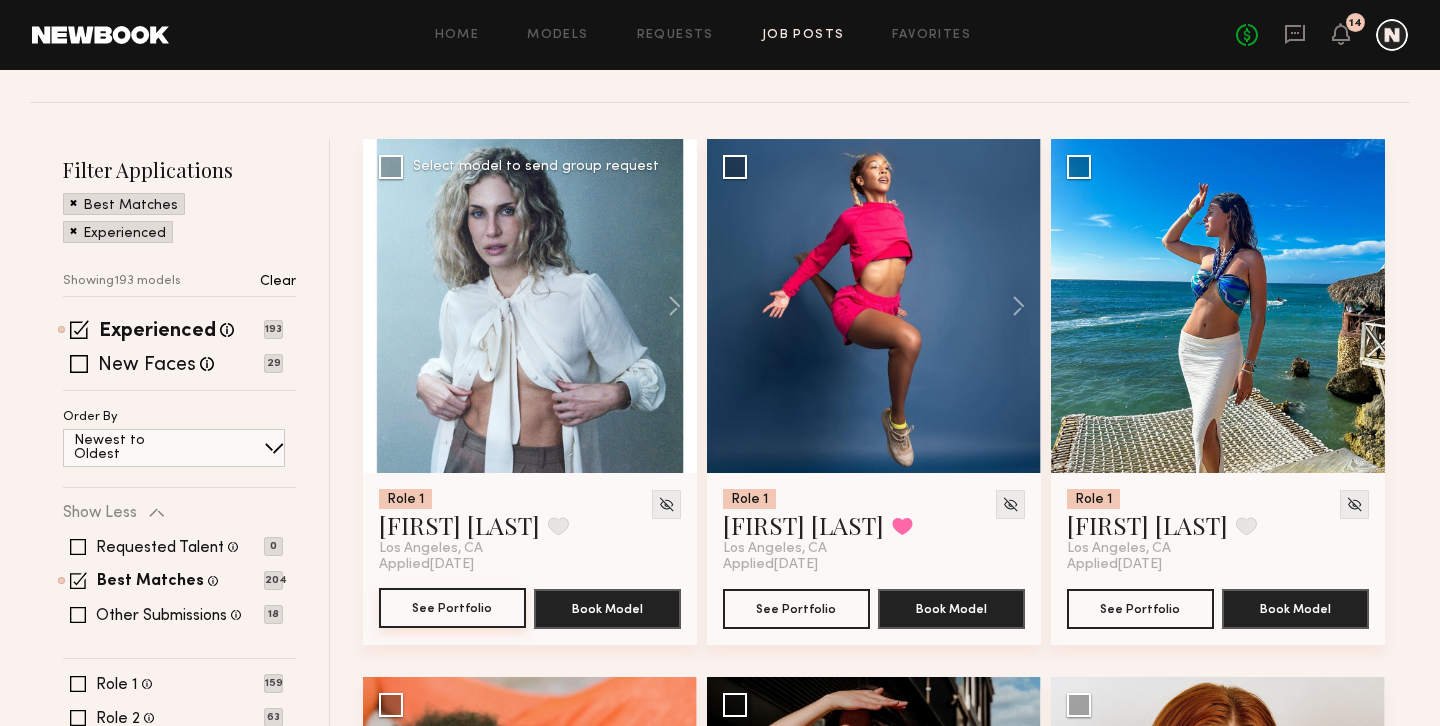 click on "See Portfolio" 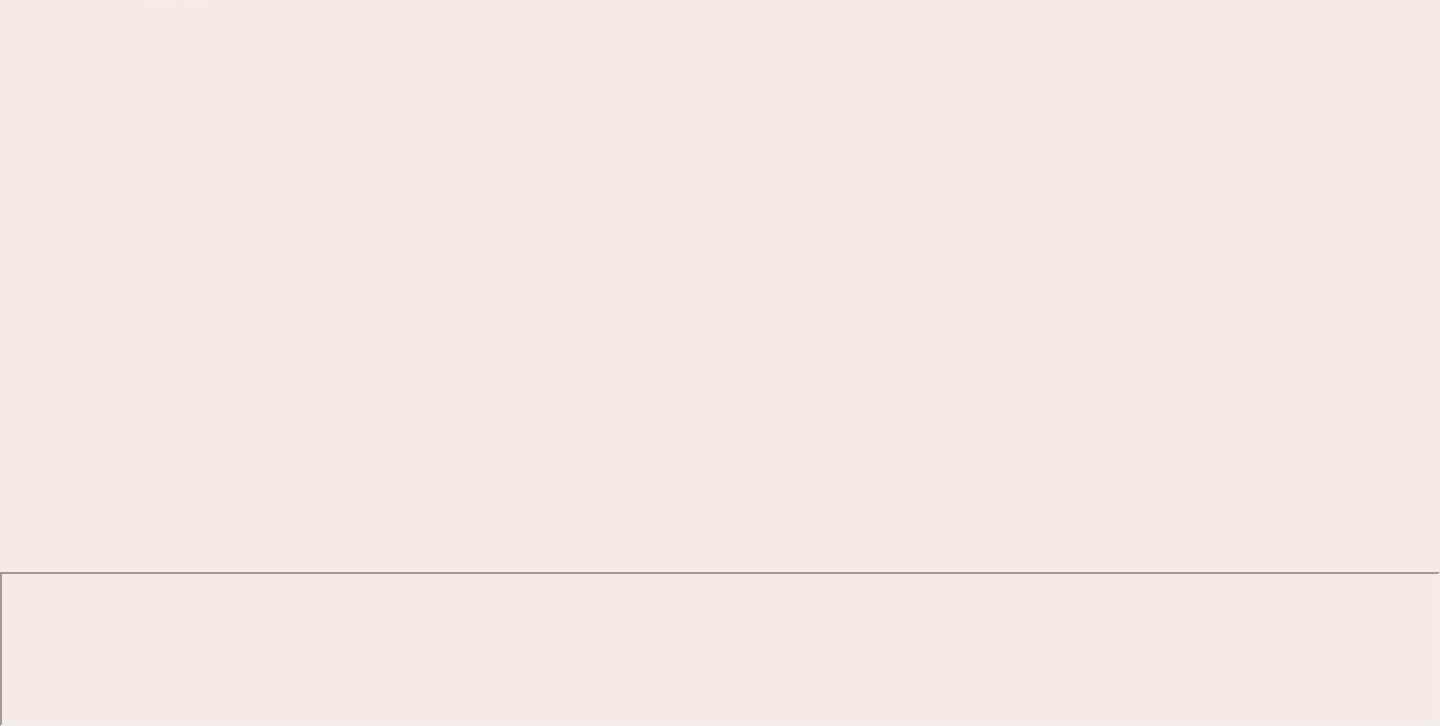 scroll, scrollTop: 0, scrollLeft: 0, axis: both 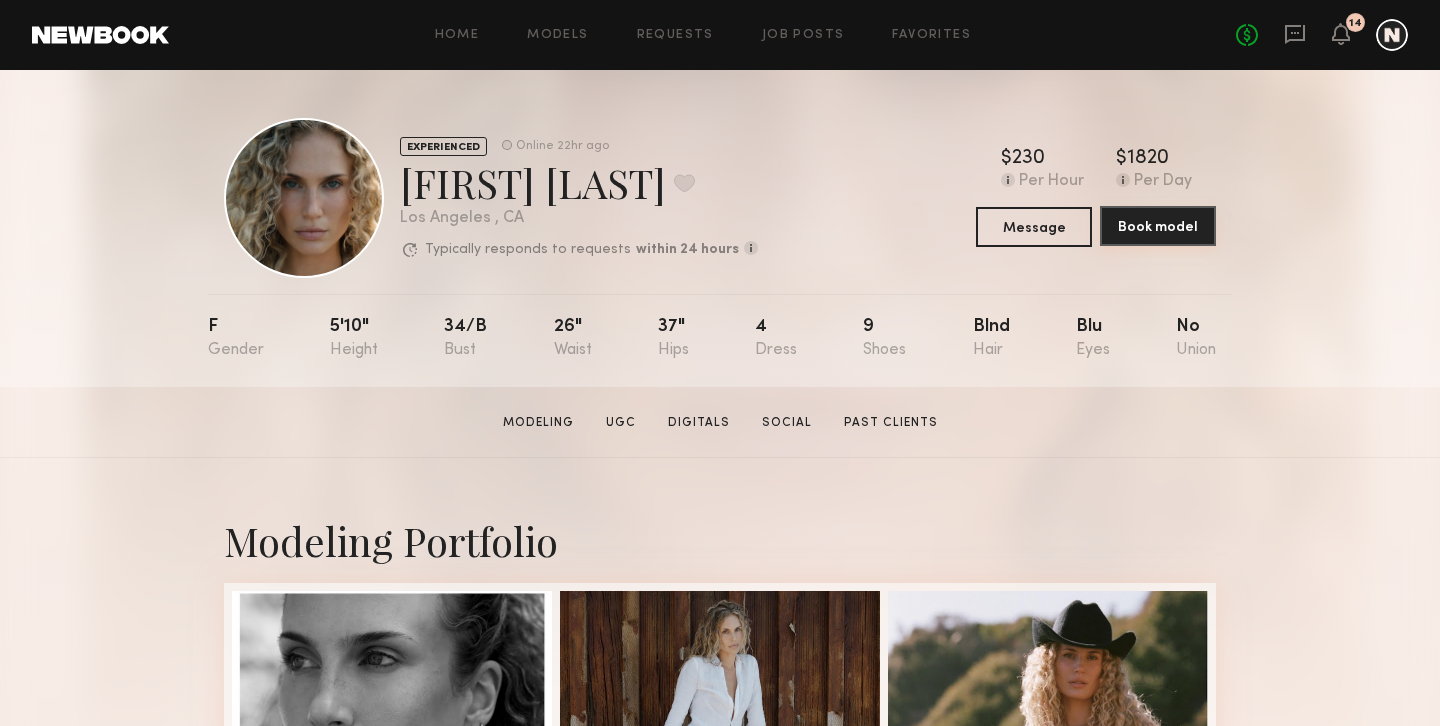 click on "Book model" 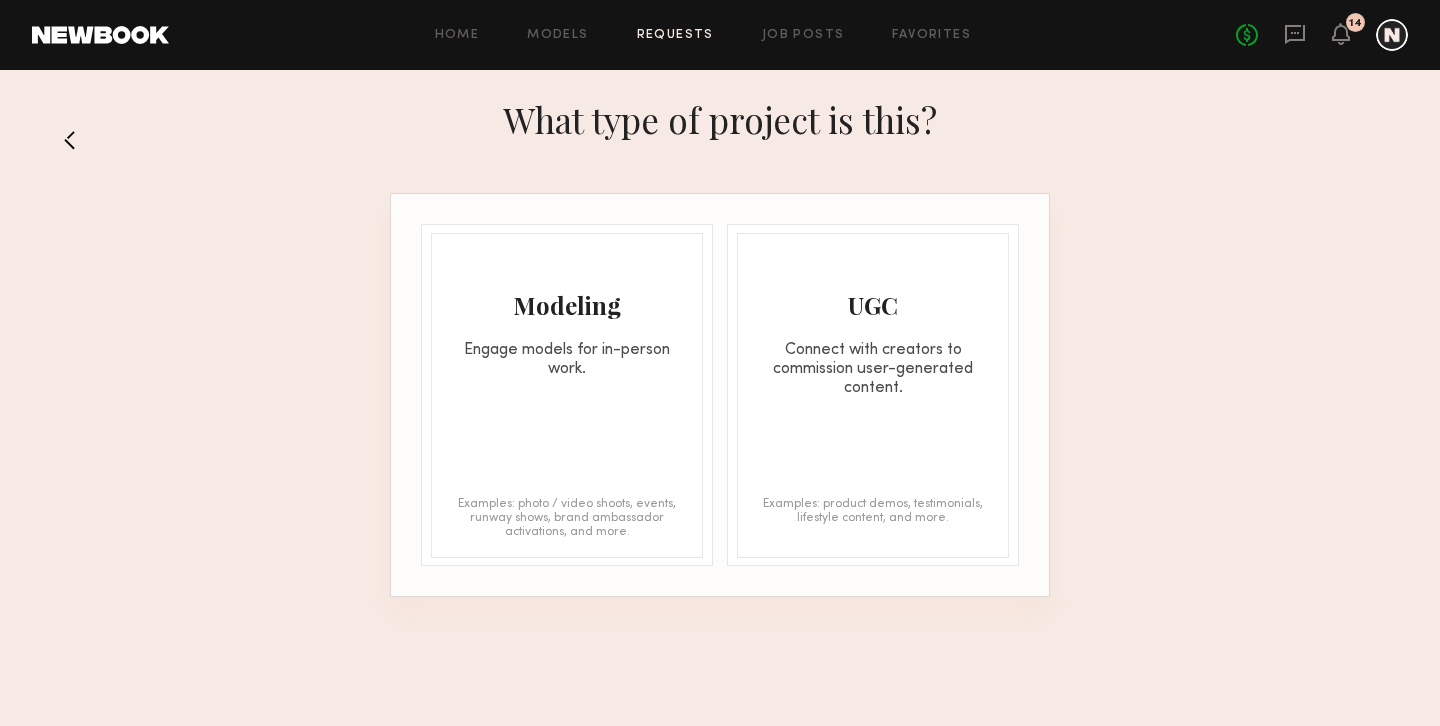 click on "Engage models for in-person work." 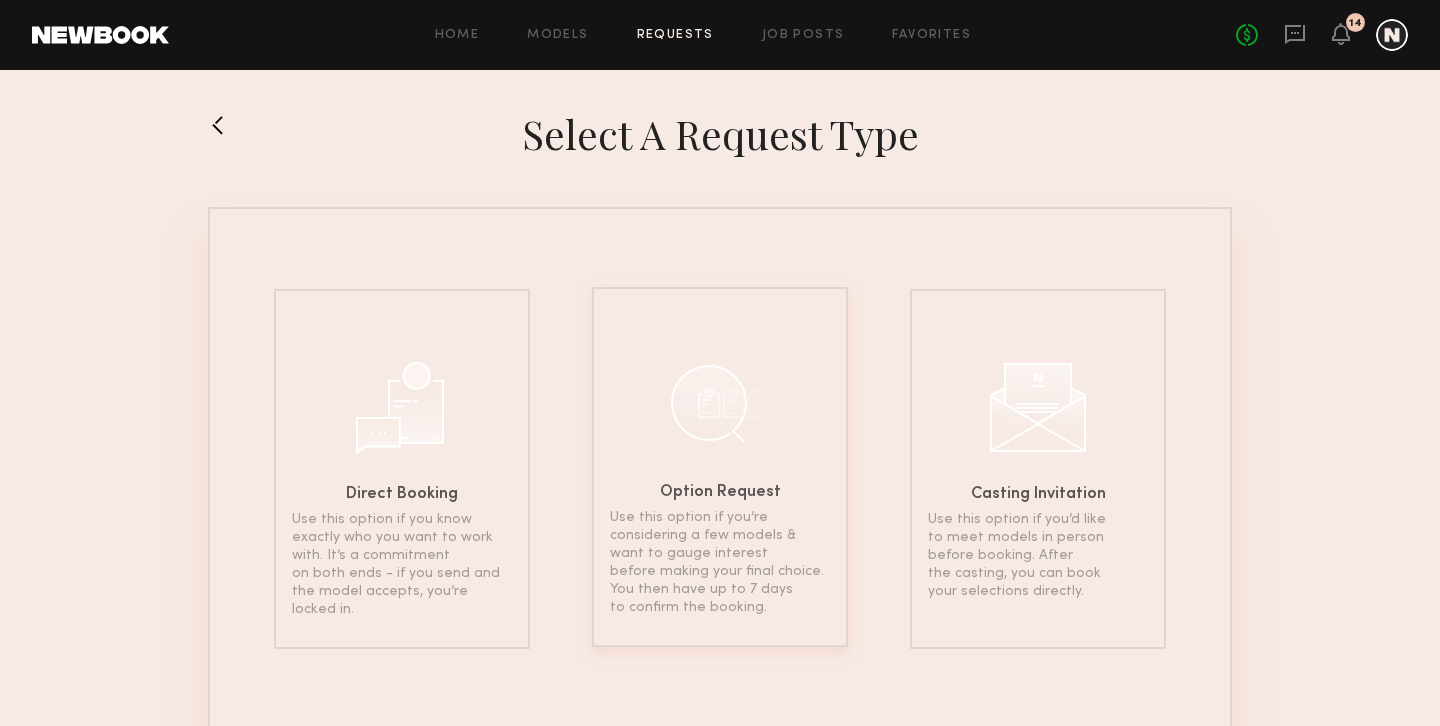 scroll, scrollTop: 20, scrollLeft: 0, axis: vertical 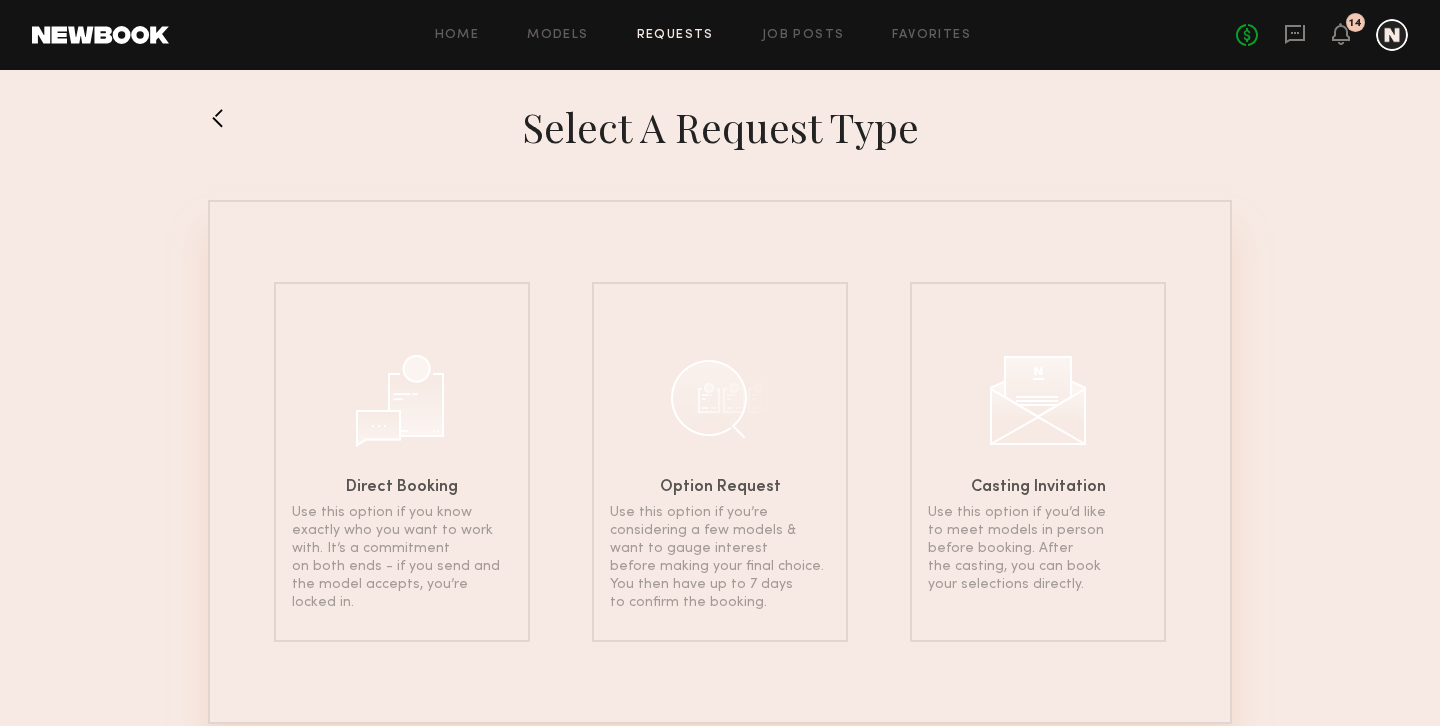 click on "Requests" 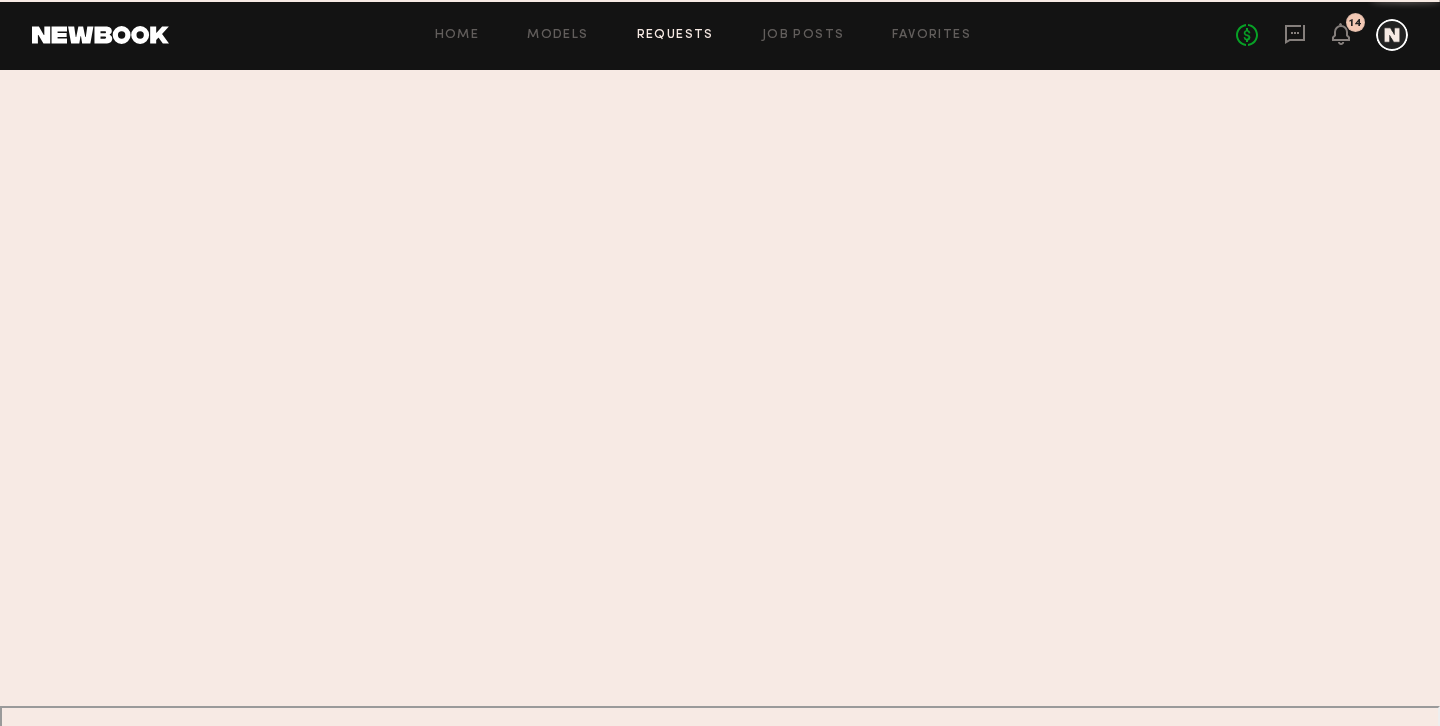 scroll, scrollTop: 0, scrollLeft: 0, axis: both 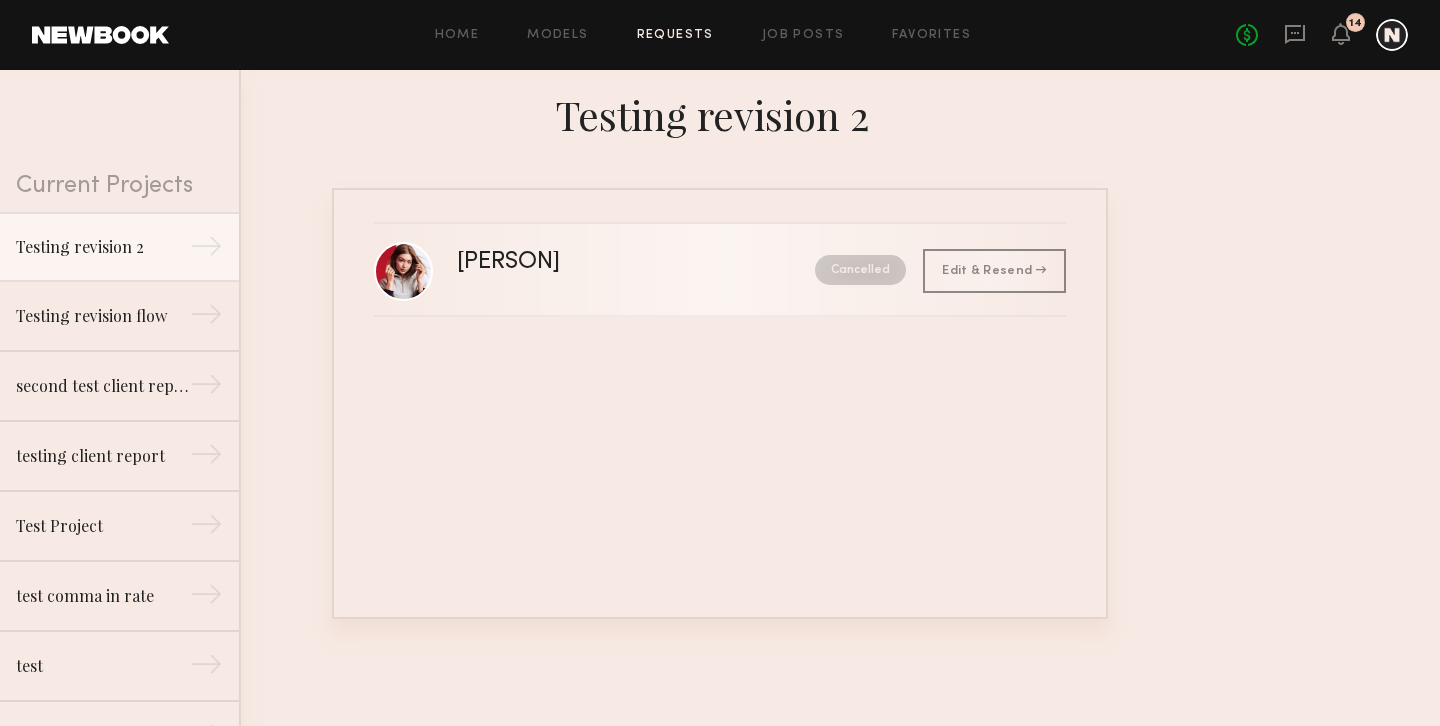 click on "Test V. Cancelled" 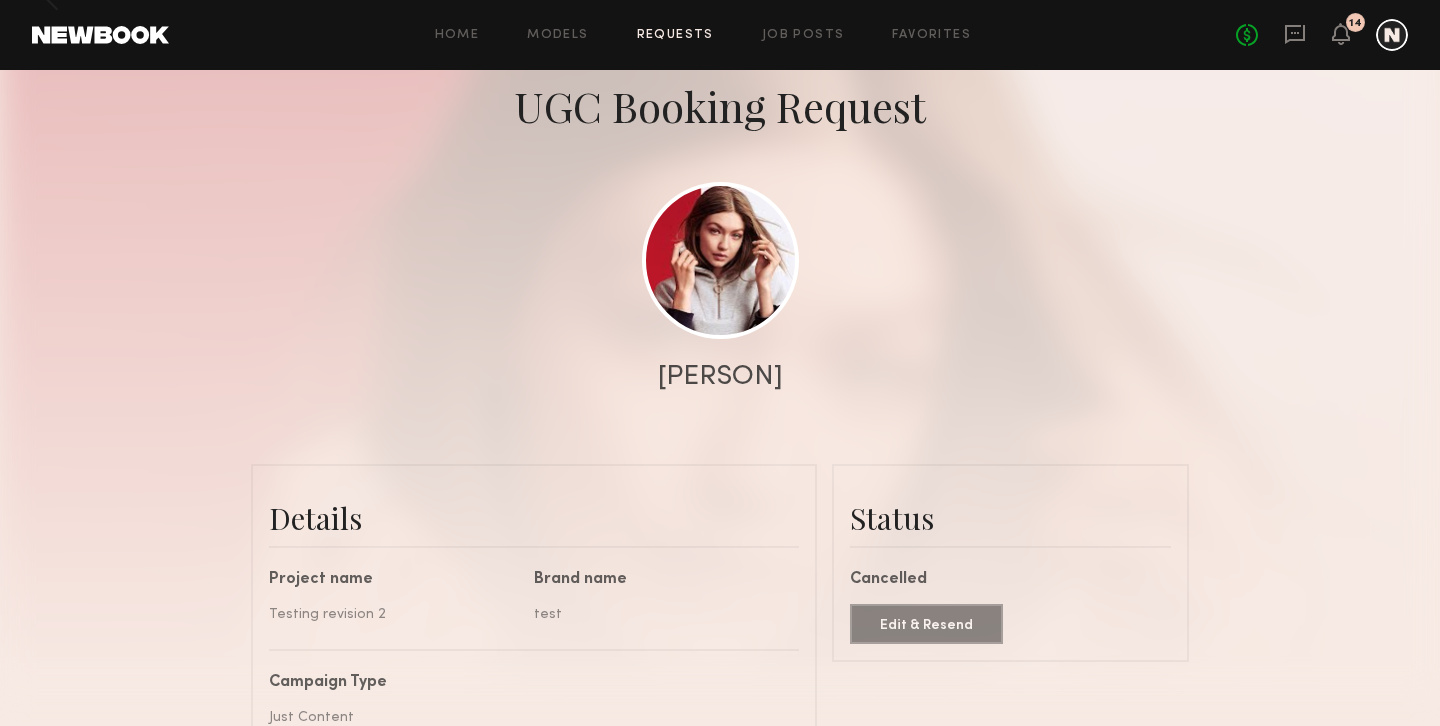 scroll, scrollTop: 183, scrollLeft: 0, axis: vertical 